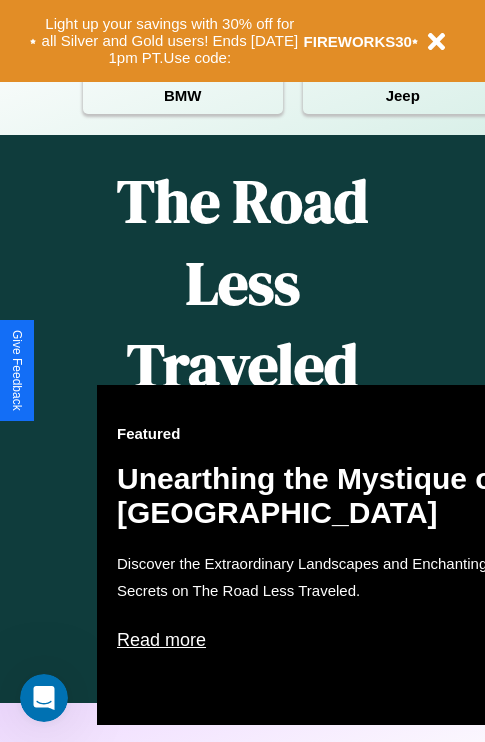 scroll, scrollTop: 817, scrollLeft: 0, axis: vertical 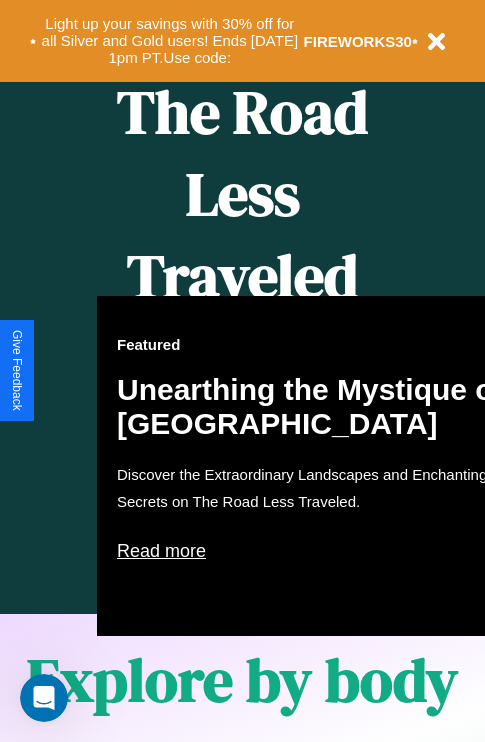 click on "Featured Unearthing the Mystique of [GEOGRAPHIC_DATA] Discover the Extraordinary Landscapes and Enchanting Secrets on The Road Less Traveled. Read more" at bounding box center [317, 466] 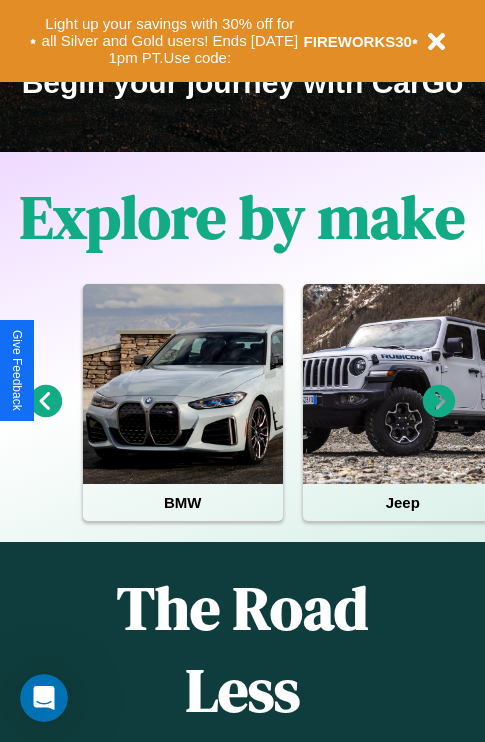 scroll, scrollTop: 308, scrollLeft: 0, axis: vertical 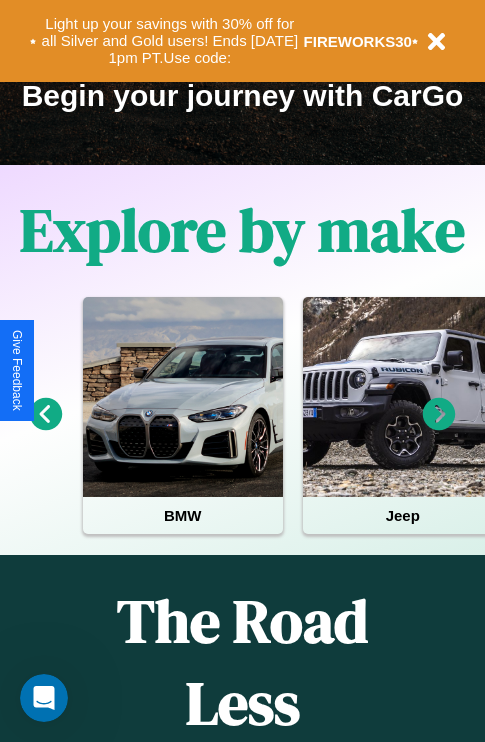 click 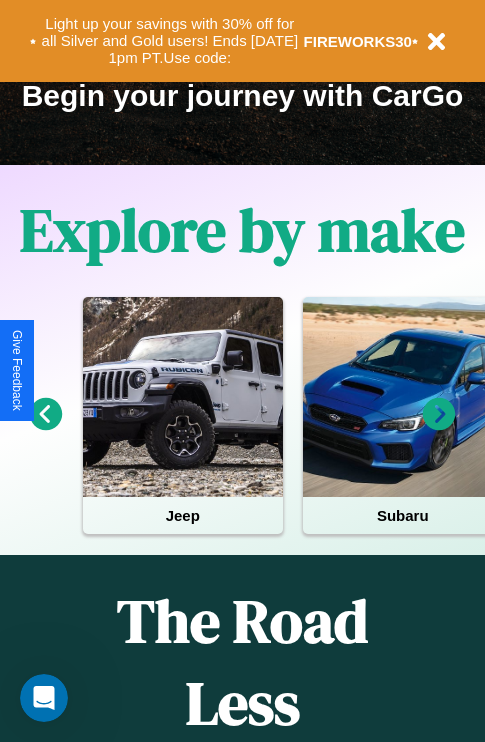 click 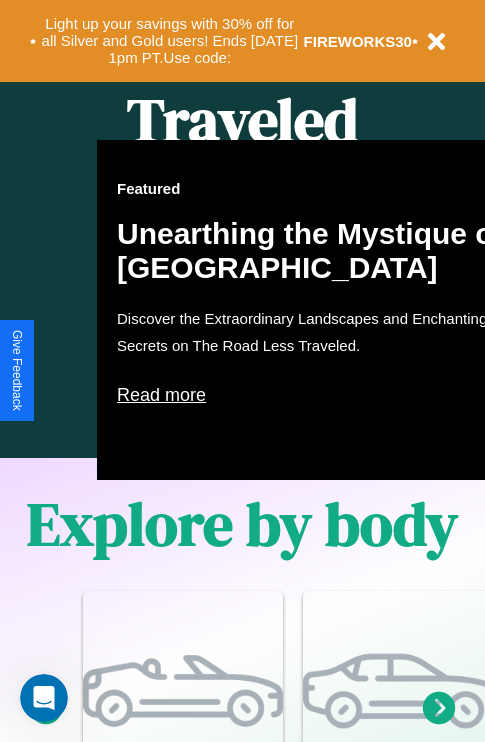 scroll, scrollTop: 1285, scrollLeft: 0, axis: vertical 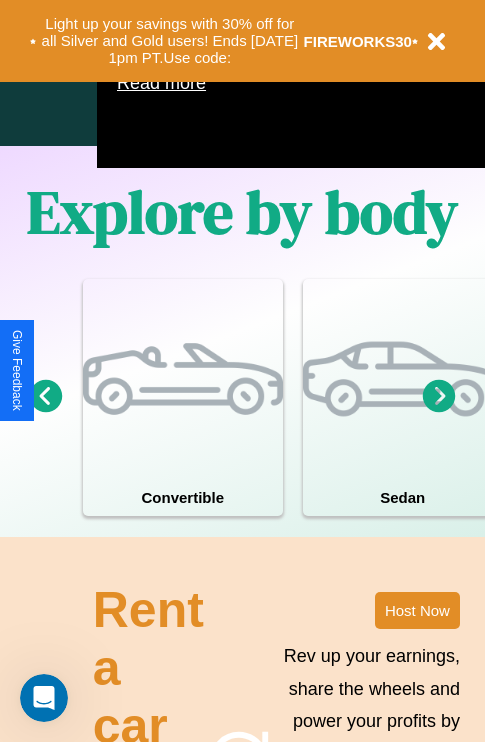 click 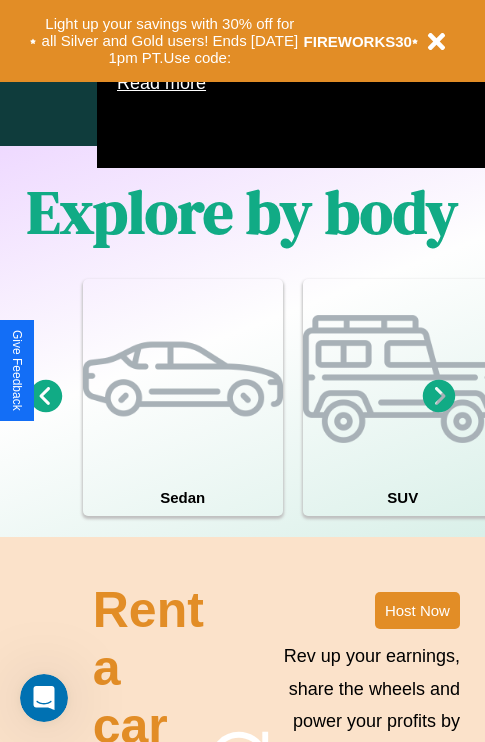 click 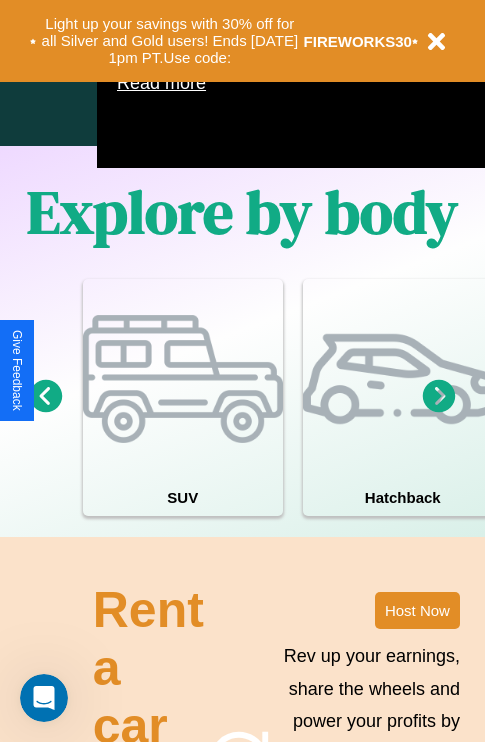 click 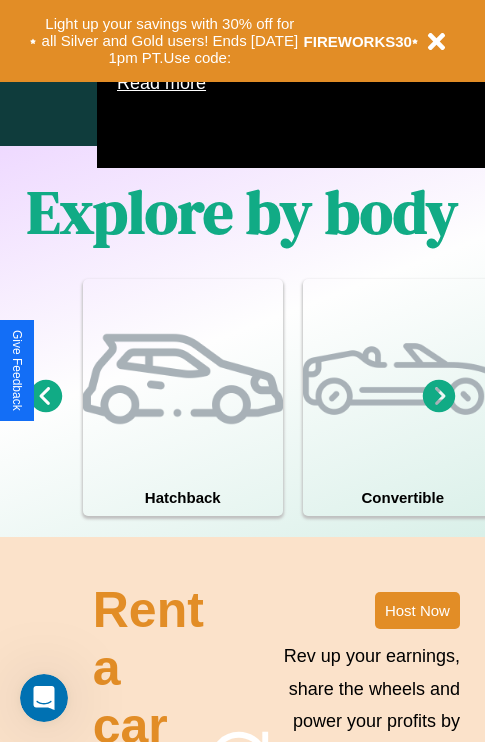 click 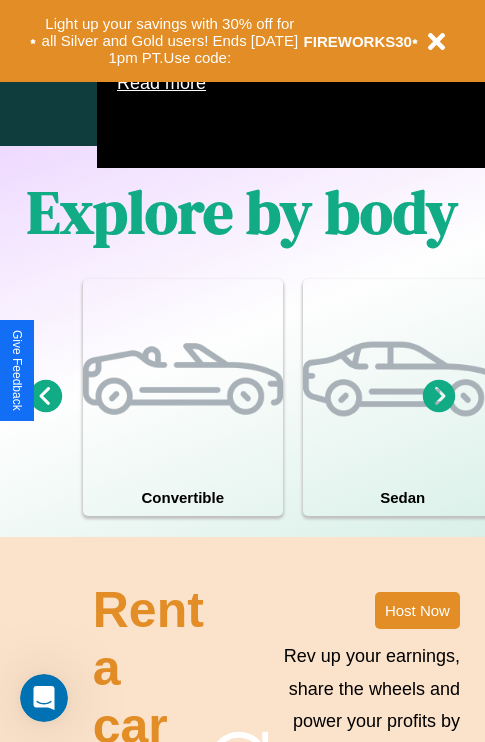 click 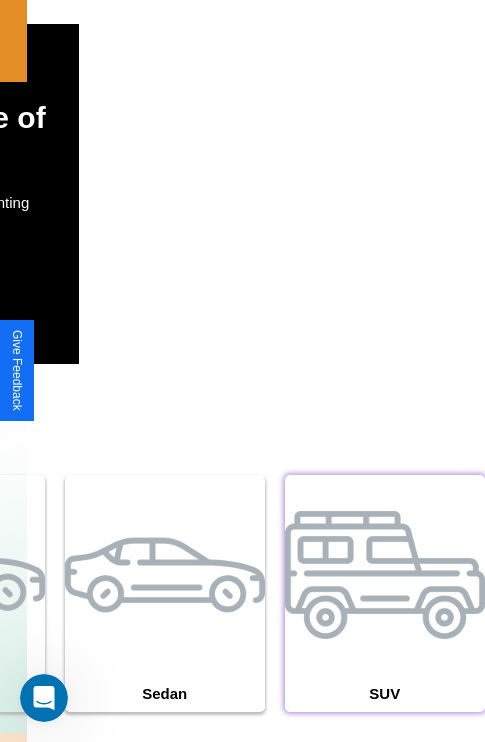click at bounding box center (385, 575) 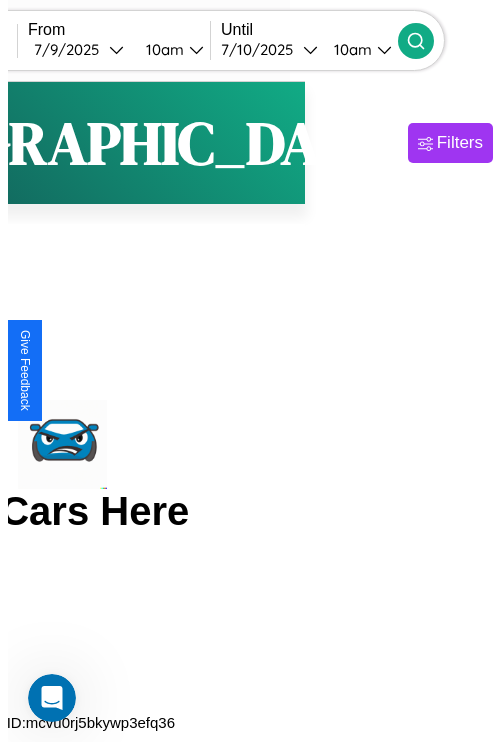 scroll, scrollTop: 0, scrollLeft: 0, axis: both 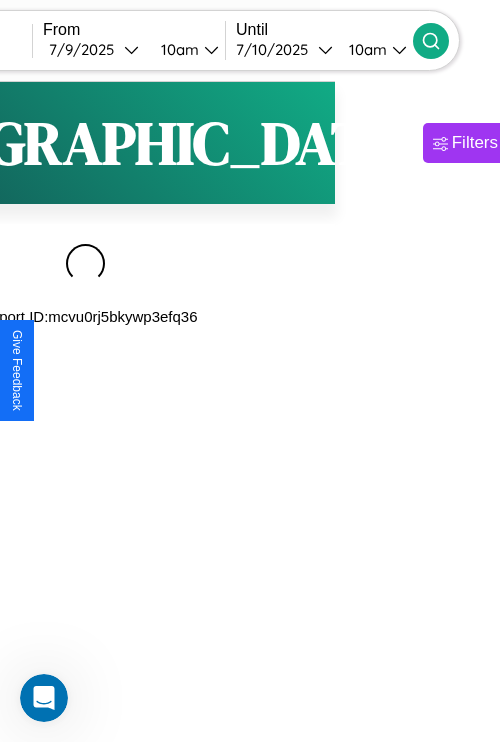 type on "******" 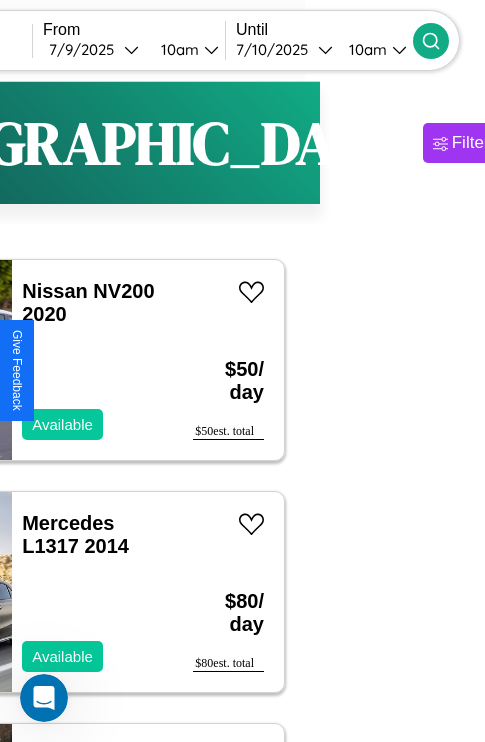 scroll, scrollTop: 92, scrollLeft: 39, axis: both 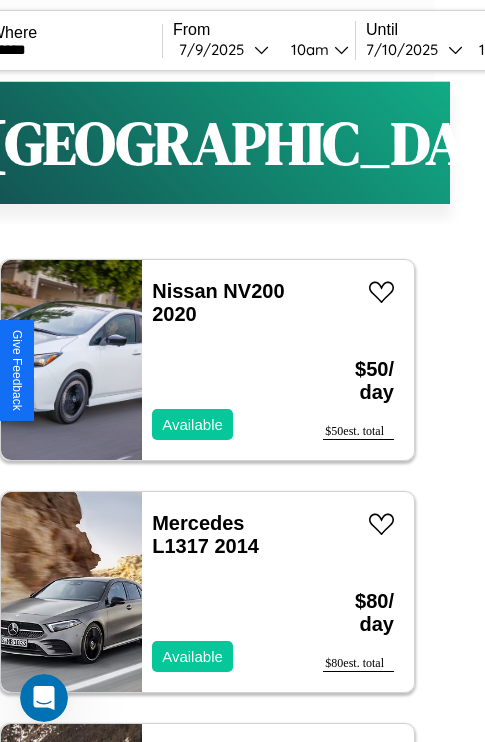 click on "Filters" at bounding box center [605, 143] 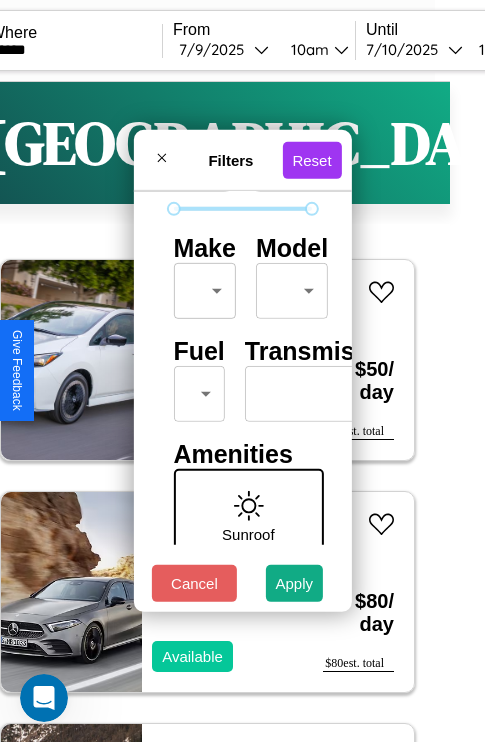 scroll, scrollTop: 162, scrollLeft: 0, axis: vertical 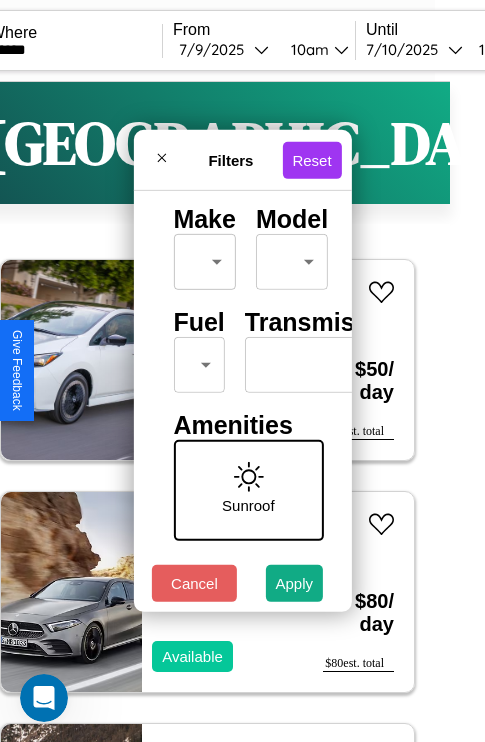 click on "CarGo Where ****** From [DATE] 10am Until [DATE] 10am Become a Host Login Sign Up Denver Filters 154  cars in this area These cars can be picked up in this city. Nissan   NV200   2020 Available $ 50  / day $ 50  est. total Mercedes   L1317   2014 Available $ 80  / day $ 80  est. total Jeep   Grand Wagoneer L   2024 Available $ 90  / day $ 90  est. total Chrysler   New Yorker   2024 Available $ 80  / day $ 80  est. total BMW   330i   2018 Unavailable $ 90  / day $ 90  est. total Hummer   H2   2021 Available $ 150  / day $ 150  est. total Infiniti   FX50   2014 Unavailable $ 100  / day $ 100  est. total Aston [PERSON_NAME]   DB12   2016 Unavailable $ 190  / day $ 190  est. total Aston [PERSON_NAME]   Lagonda   2017 Available $ 140  / day $ 140  est. total Nissan   Murano   2017 Available $ 170  / day $ 170  est. total Alfa Romeo   Spider   2023 Available $ 90  / day $ 90  est. total Volkswagen   Taos   2024 Available $ 180  / day $ 180  est. total Aston [PERSON_NAME]   Virage   2020 Unavailable $ 180  / day $ 180     $" at bounding box center (207, 412) 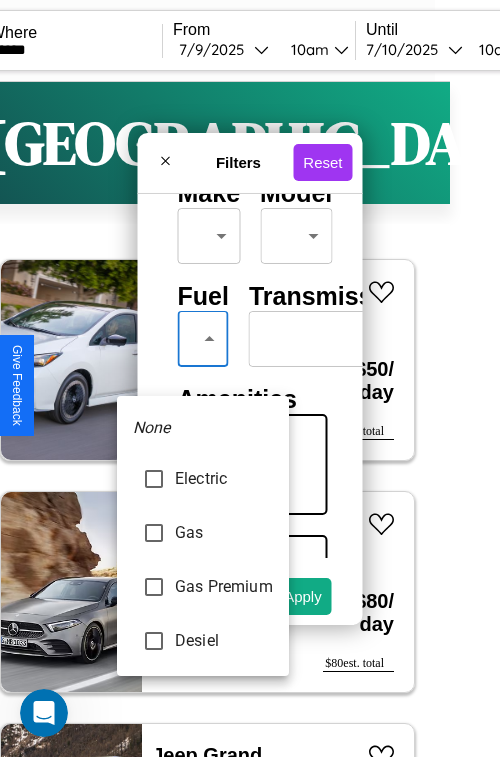 type on "********" 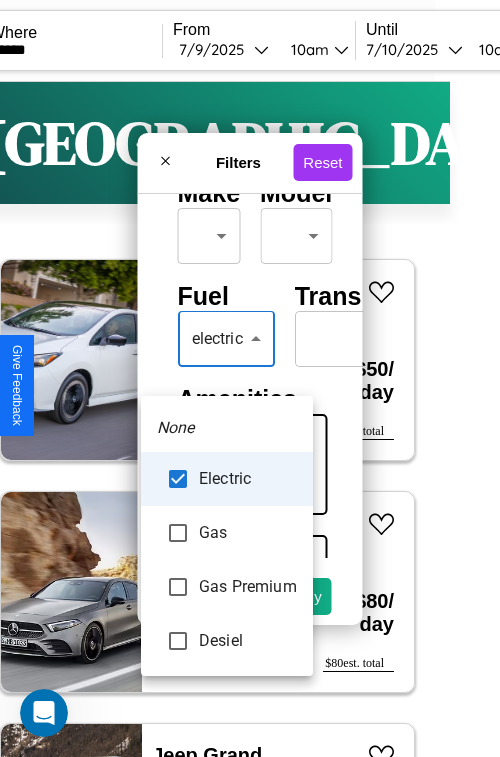 click at bounding box center [250, 378] 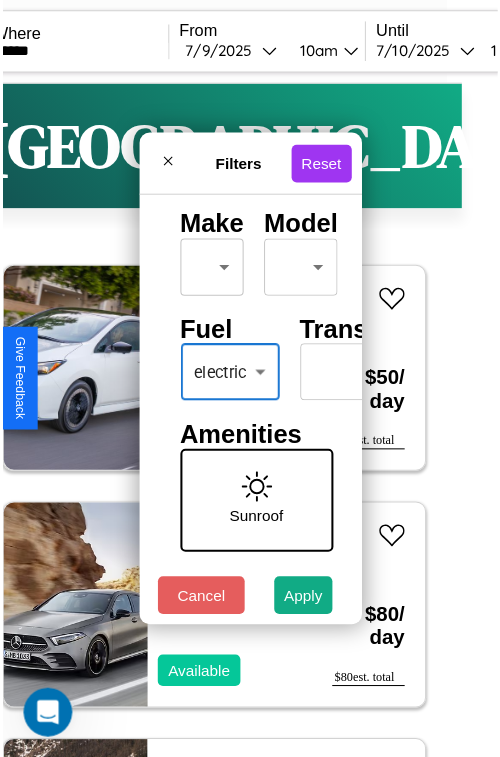scroll, scrollTop: 59, scrollLeft: 0, axis: vertical 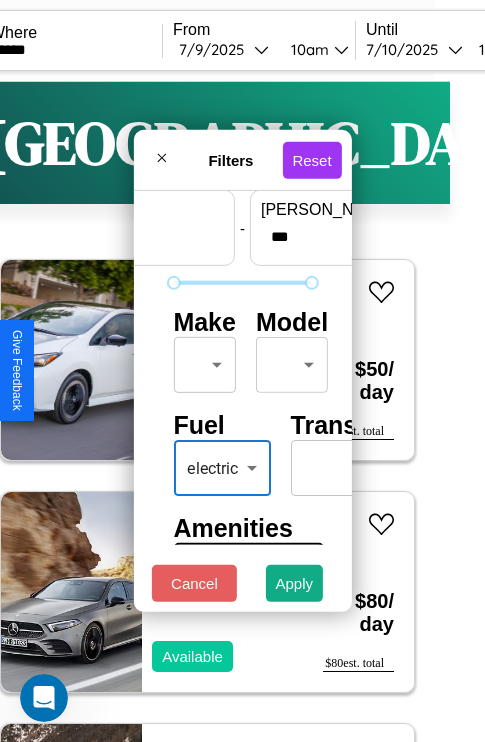 click on "CarGo Where ****** From [DATE] 10am Until [DATE] 10am Become a Host Login Sign Up Denver Filters 154  cars in this area These cars can be picked up in this city. Nissan   NV200   2020 Available $ 50  / day $ 50  est. total Mercedes   L1317   2014 Available $ 80  / day $ 80  est. total Jeep   Grand Wagoneer L   2024 Available $ 90  / day $ 90  est. total Chrysler   New Yorker   2024 Available $ 80  / day $ 80  est. total BMW   330i   2018 Unavailable $ 90  / day $ 90  est. total Hummer   H2   2021 Available $ 150  / day $ 150  est. total Infiniti   FX50   2014 Unavailable $ 100  / day $ 100  est. total Aston [PERSON_NAME]   DB12   2016 Unavailable $ 190  / day $ 190  est. total Aston [PERSON_NAME]   Lagonda   2017 Available $ 140  / day $ 140  est. total Nissan   Murano   2017 Available $ 170  / day $ 170  est. total Alfa Romeo   Spider   2023 Available $ 90  / day $ 90  est. total Volkswagen   Taos   2024 Available $ 180  / day $ 180  est. total Aston [PERSON_NAME]   Virage   2020 Unavailable $ 180  / day $ 180     $" at bounding box center [207, 412] 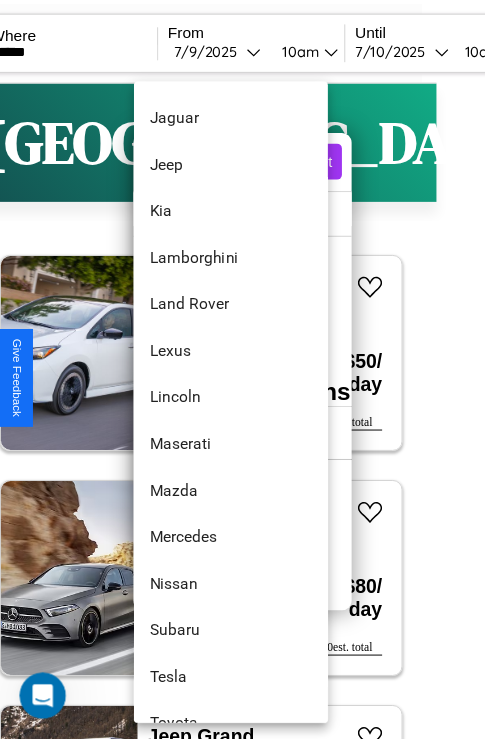 scroll, scrollTop: 1083, scrollLeft: 0, axis: vertical 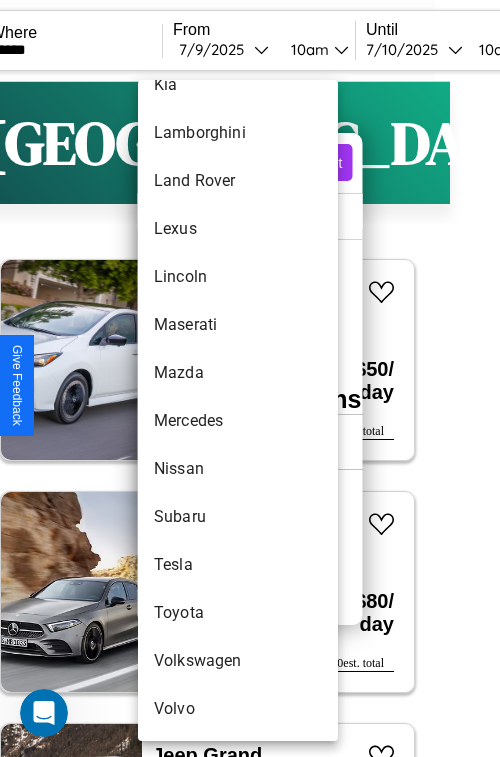 click on "Subaru" at bounding box center [238, 517] 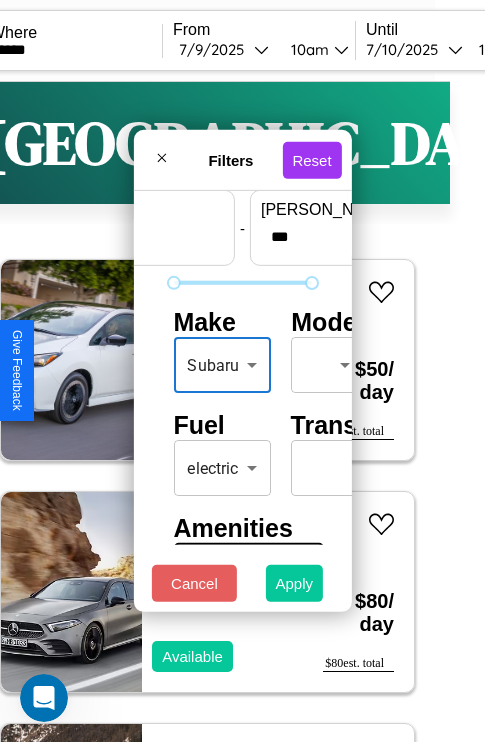 click on "Apply" at bounding box center (295, 583) 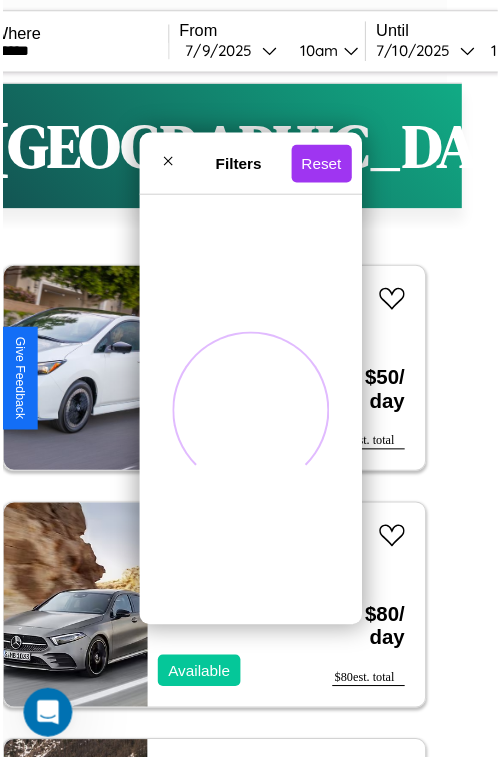scroll, scrollTop: 0, scrollLeft: 0, axis: both 